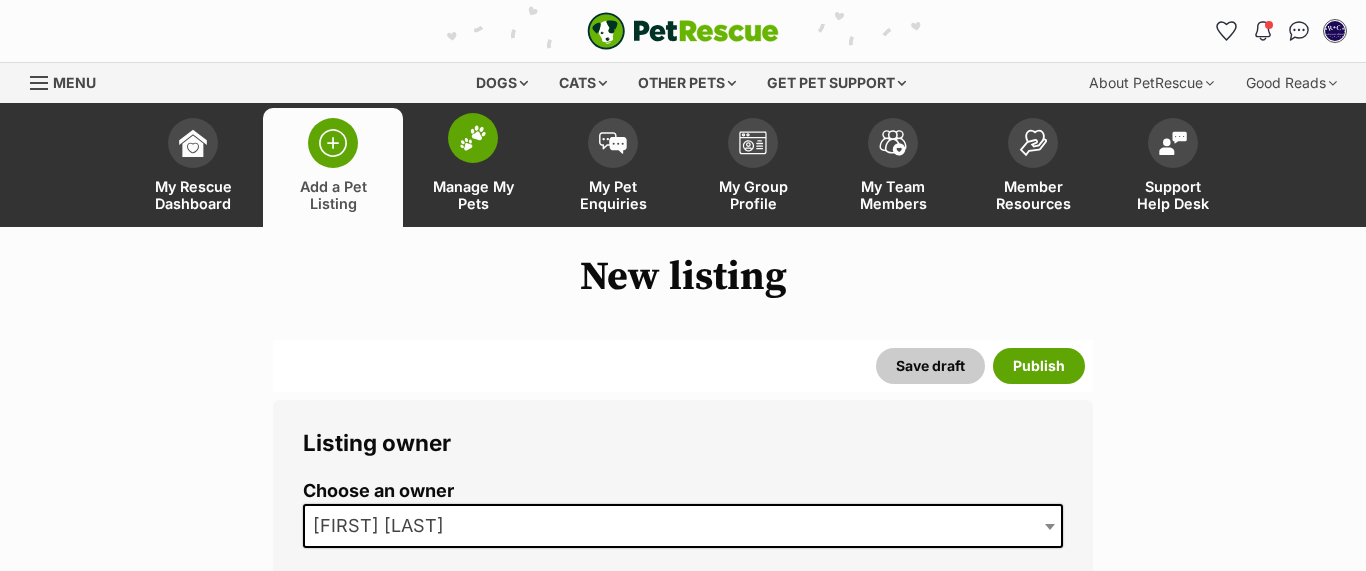 scroll, scrollTop: 0, scrollLeft: 0, axis: both 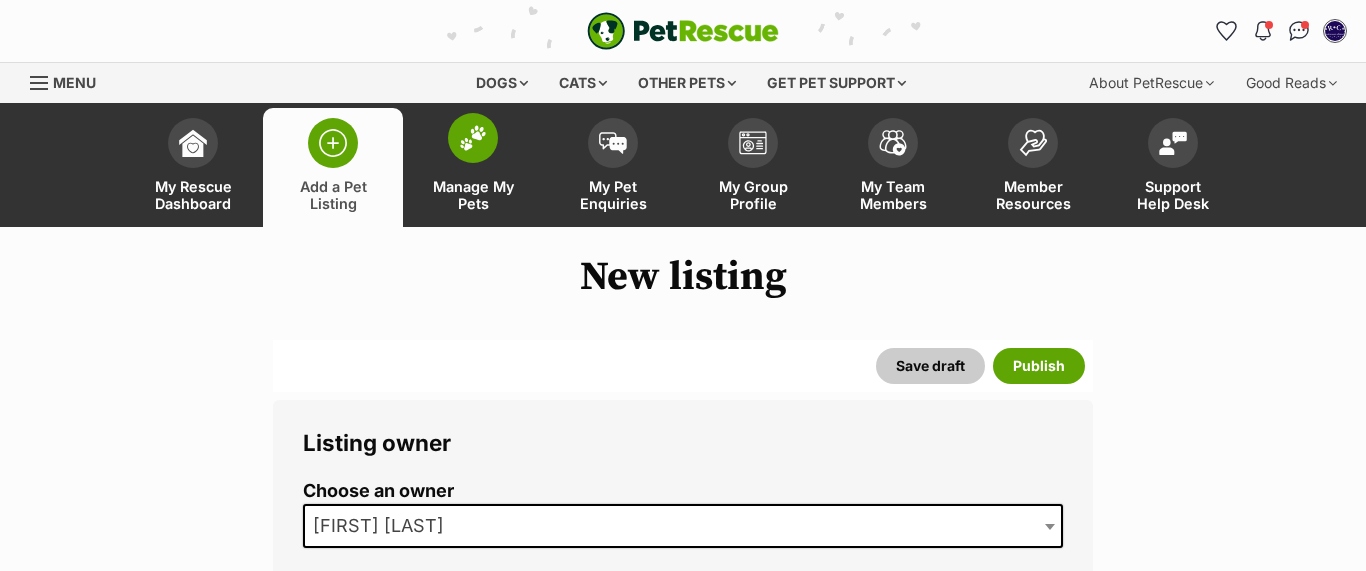 click at bounding box center (473, 138) 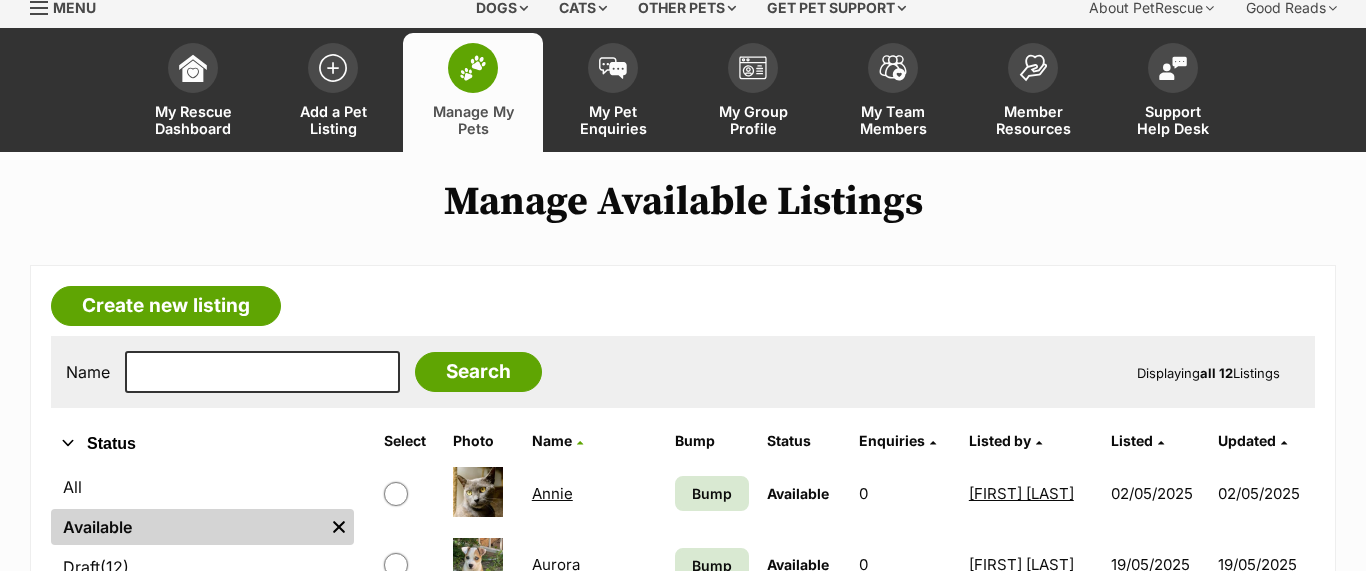 scroll, scrollTop: 75, scrollLeft: 0, axis: vertical 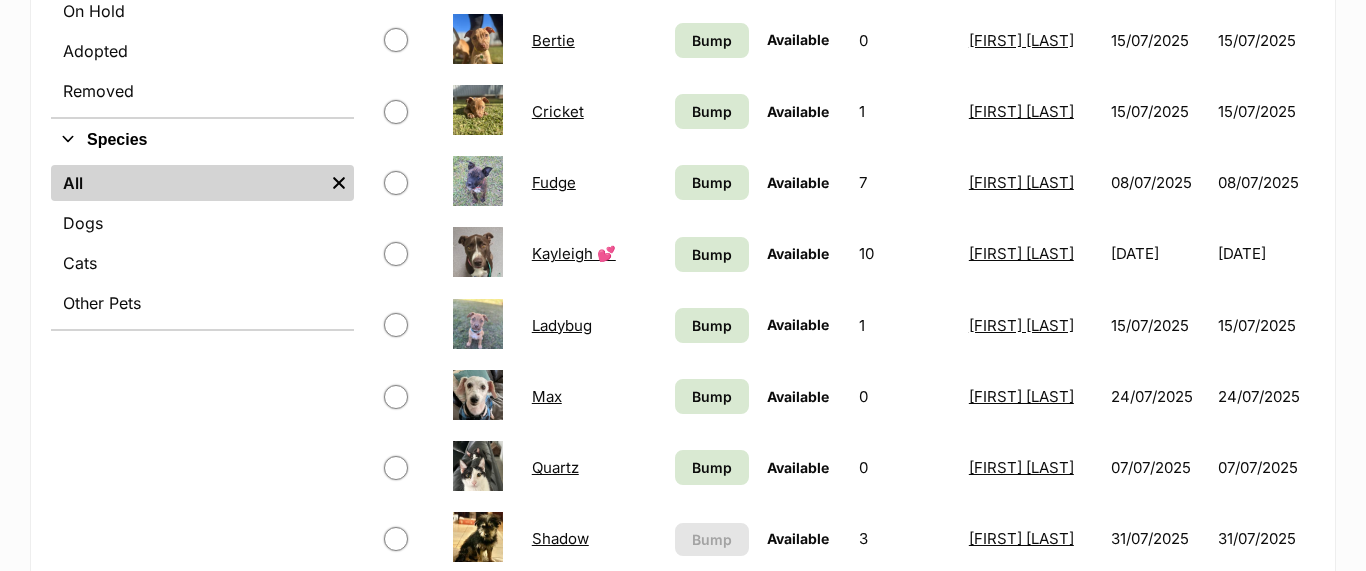 click at bounding box center [396, 112] 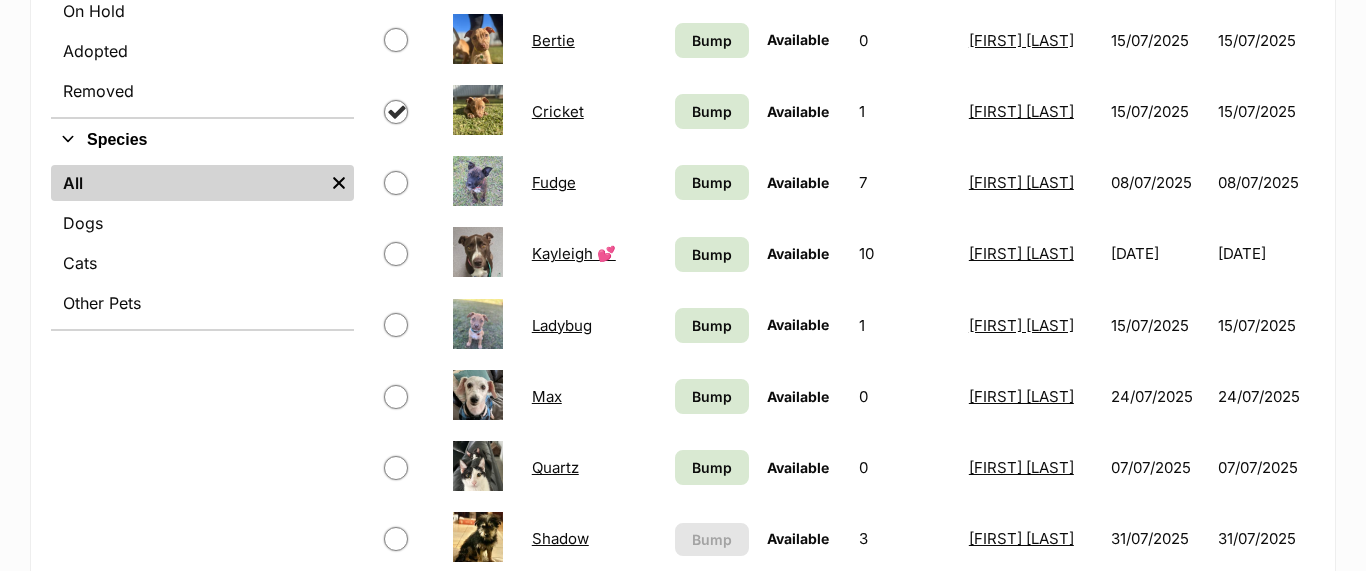 checkbox on "true" 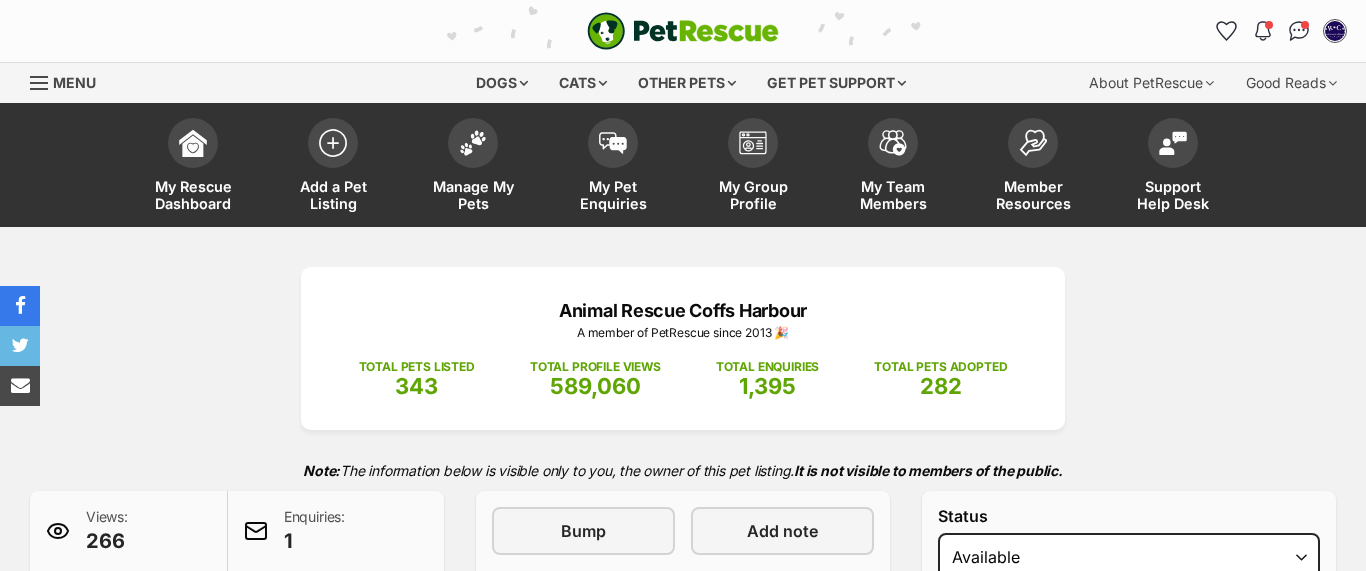 select on "rehomed" 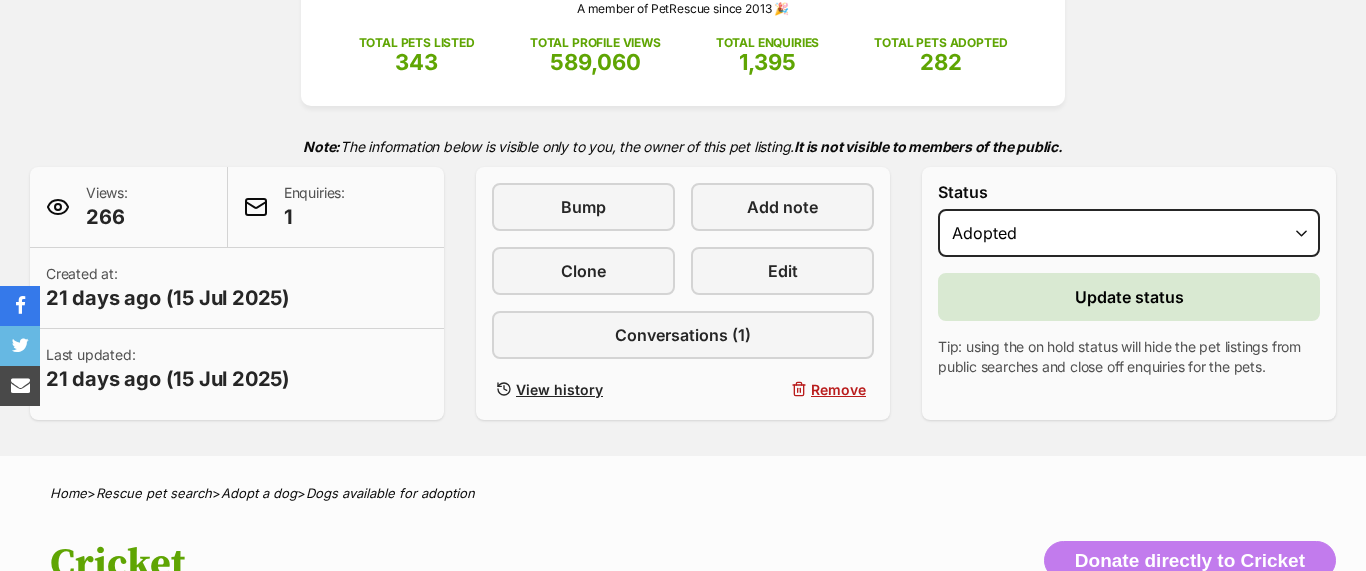 scroll, scrollTop: 324, scrollLeft: 0, axis: vertical 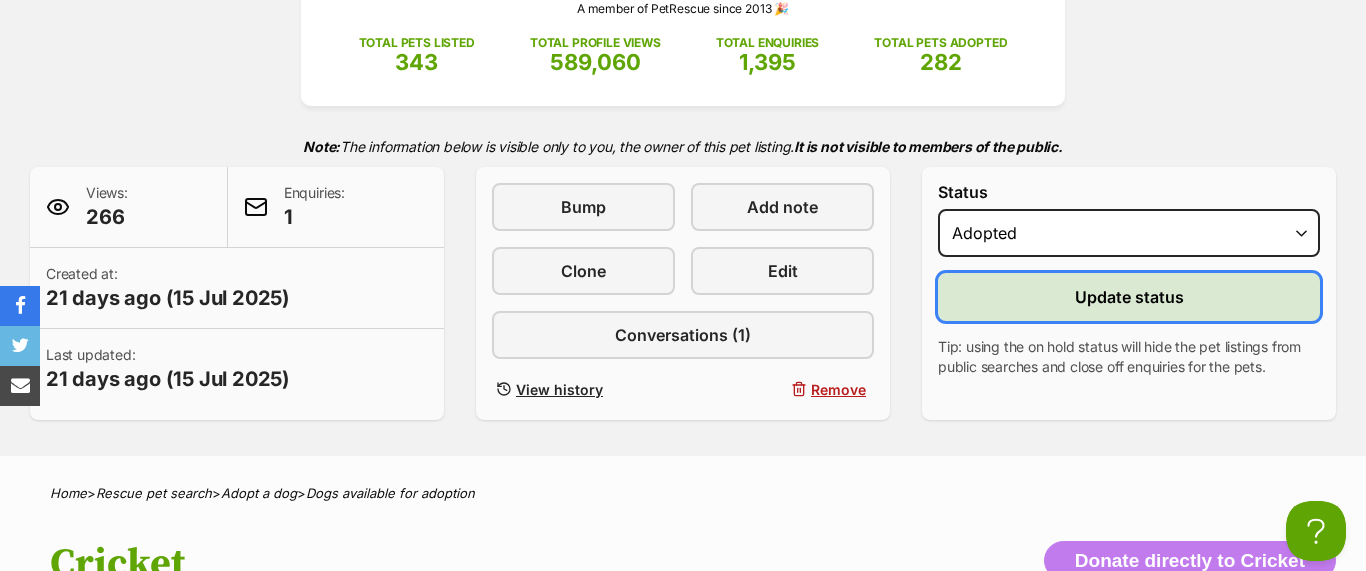 click on "Update status" at bounding box center (1129, 297) 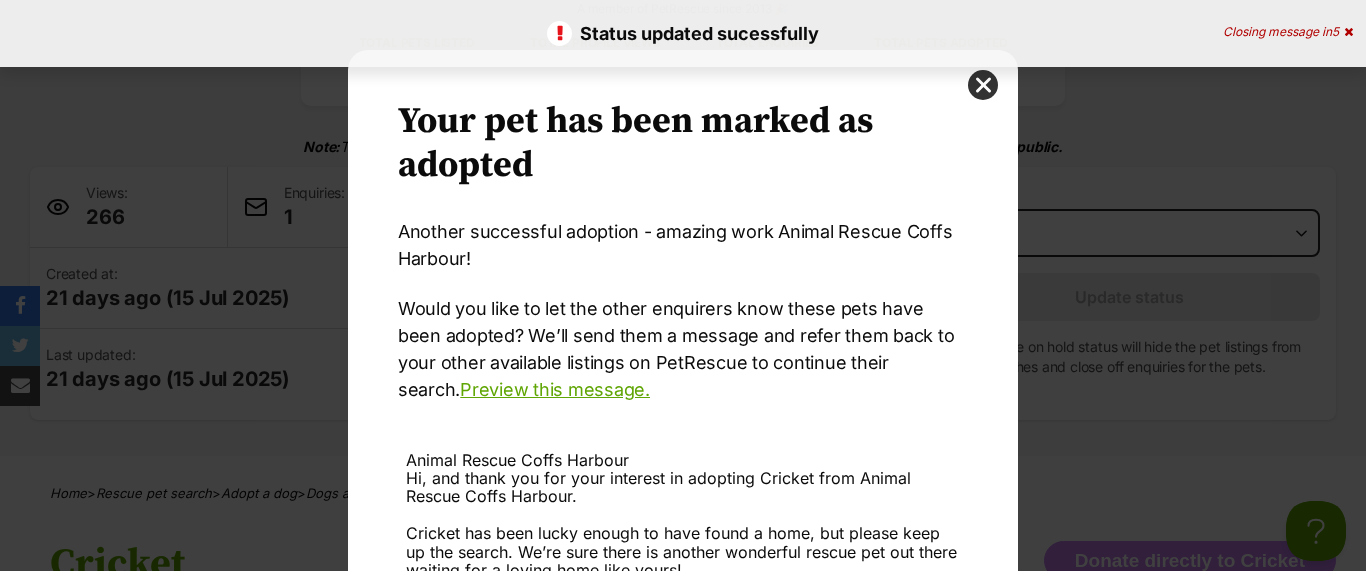 scroll, scrollTop: 0, scrollLeft: 0, axis: both 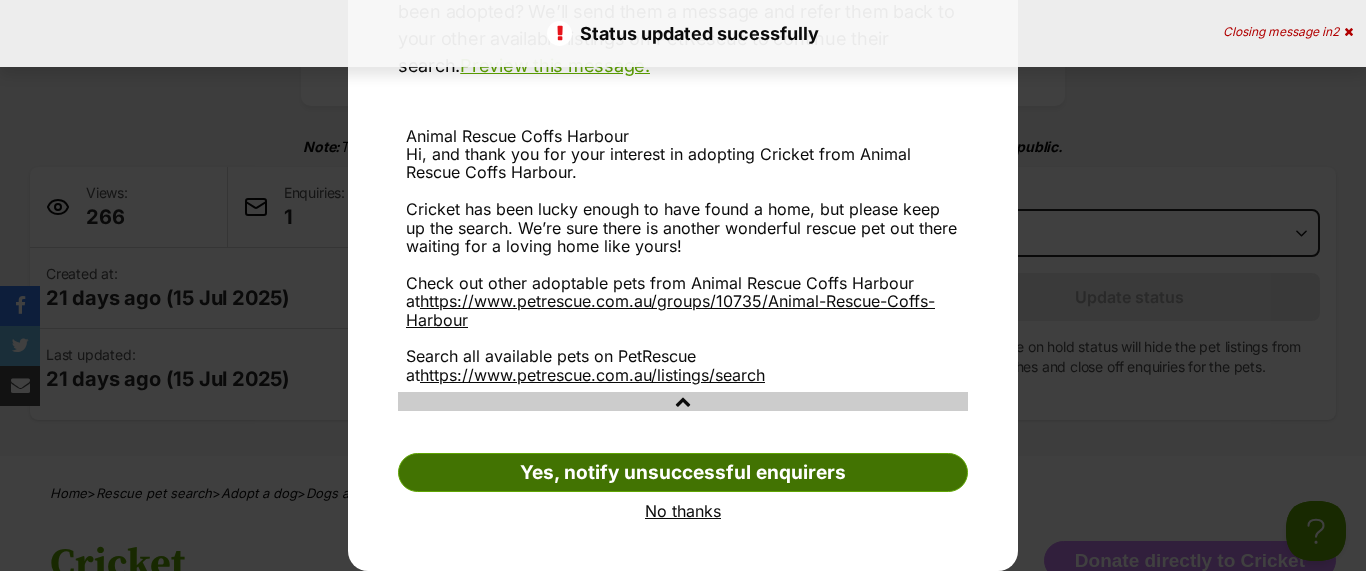 click on "Yes, notify unsuccessful enquirers" at bounding box center (683, 473) 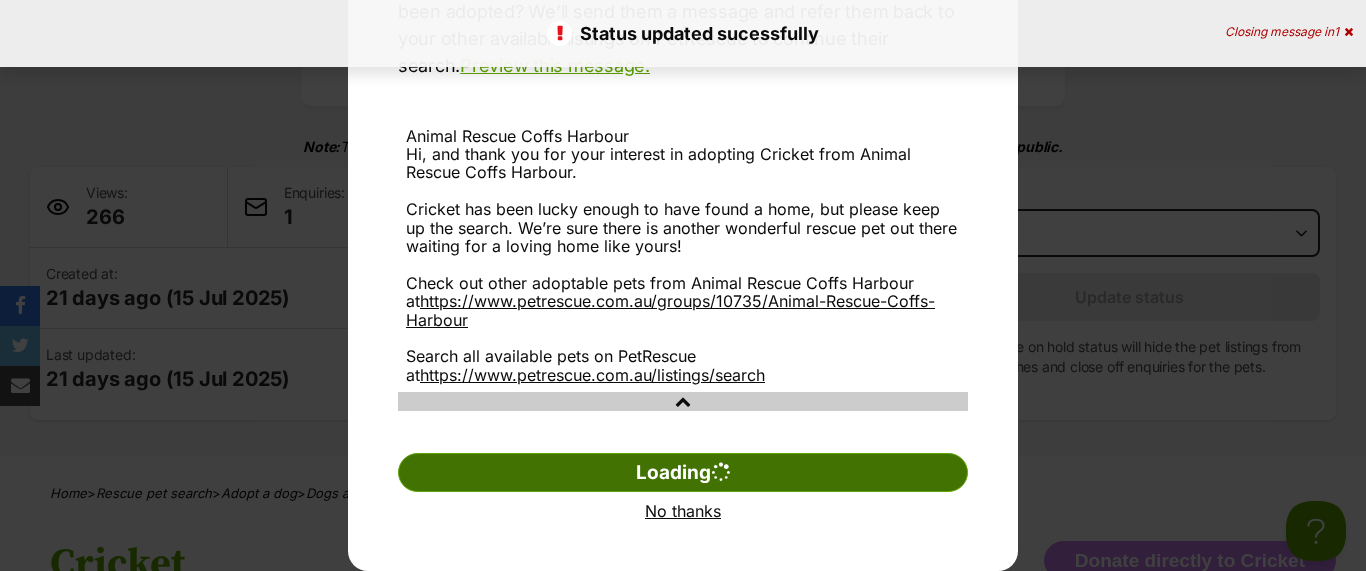 scroll, scrollTop: 43, scrollLeft: 0, axis: vertical 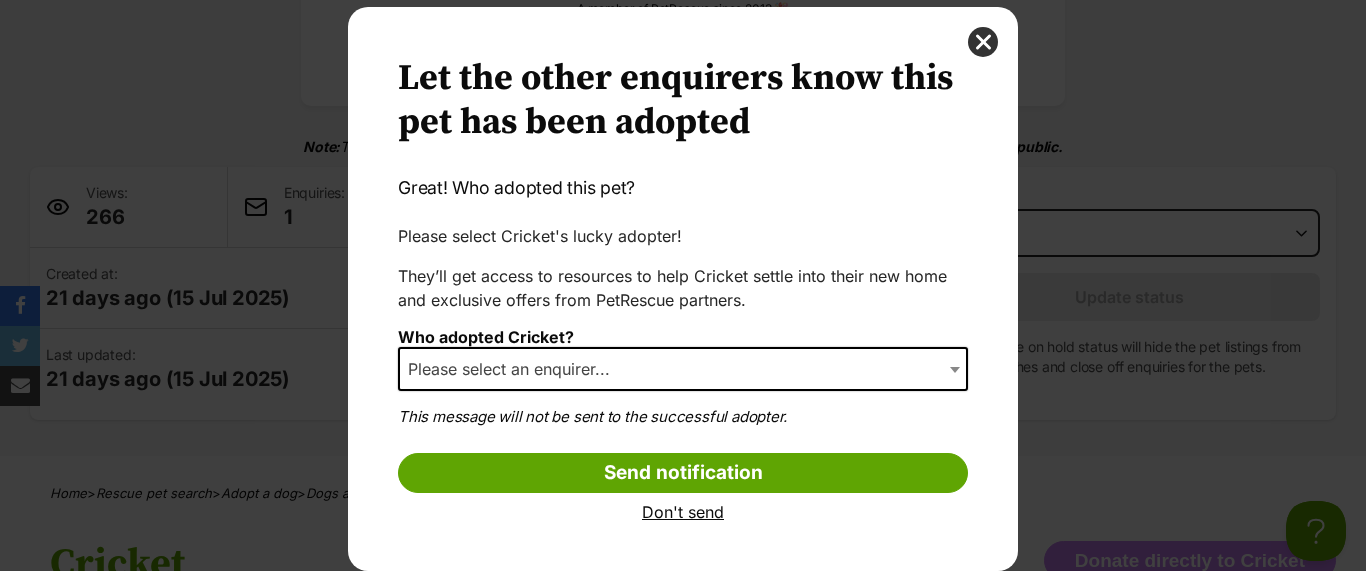 click on "Please select an enquirer..." at bounding box center [683, 369] 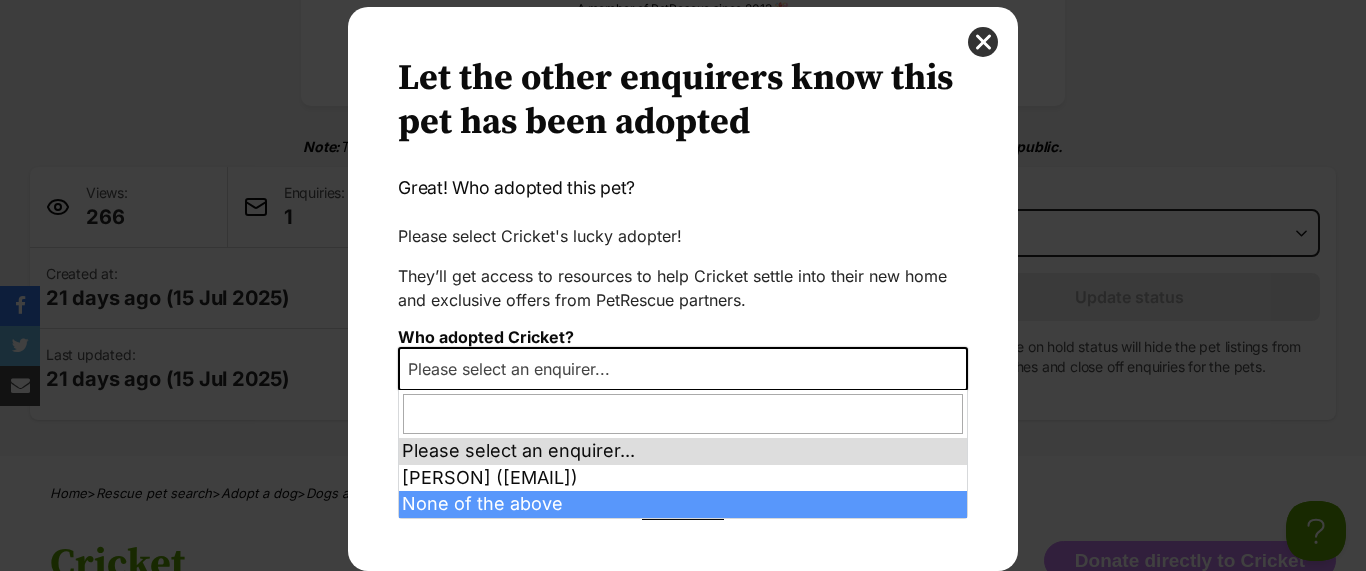 select on "other" 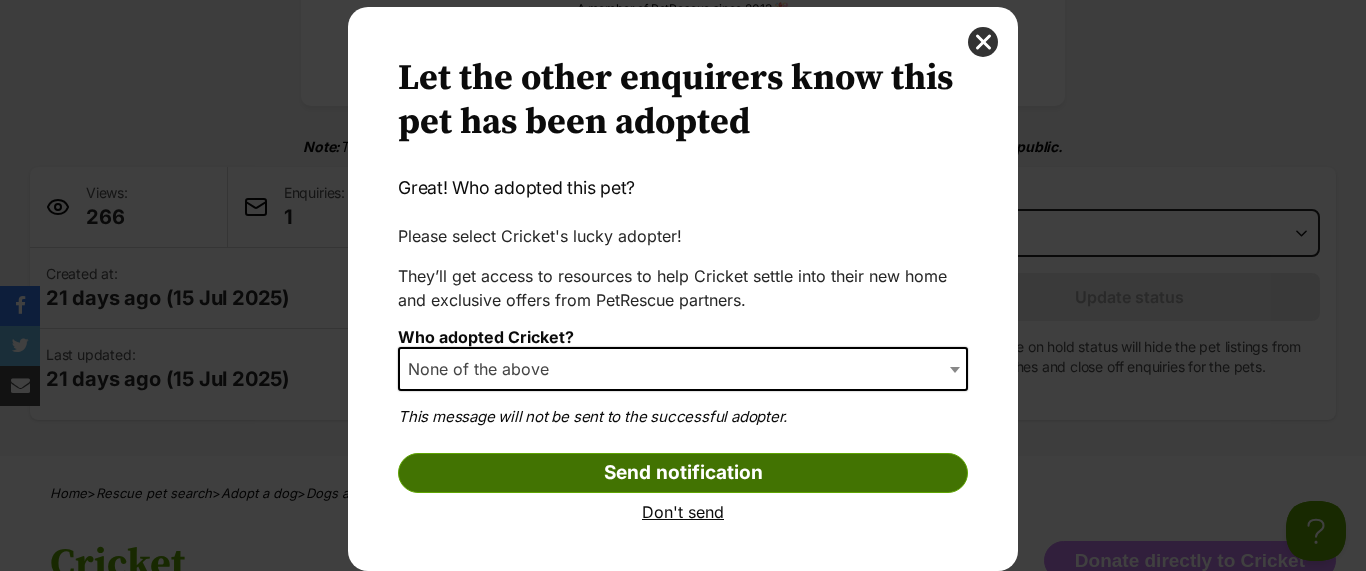 click on "Send notification" at bounding box center (683, 473) 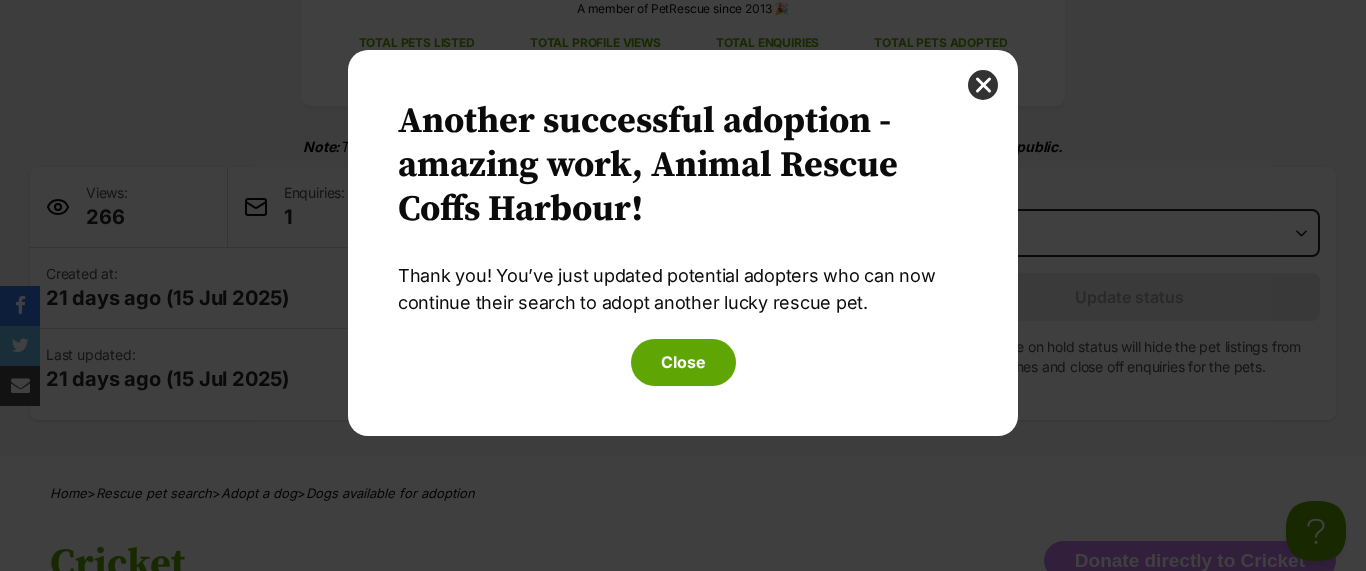 scroll, scrollTop: 0, scrollLeft: 0, axis: both 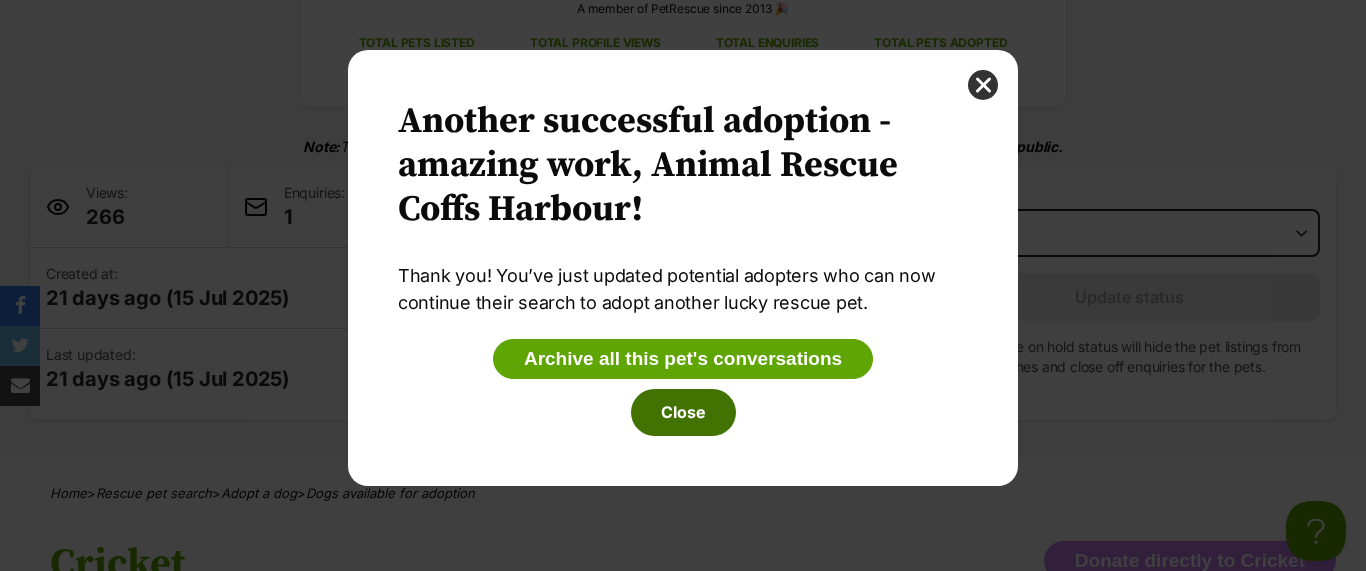 click on "Close" at bounding box center [683, 412] 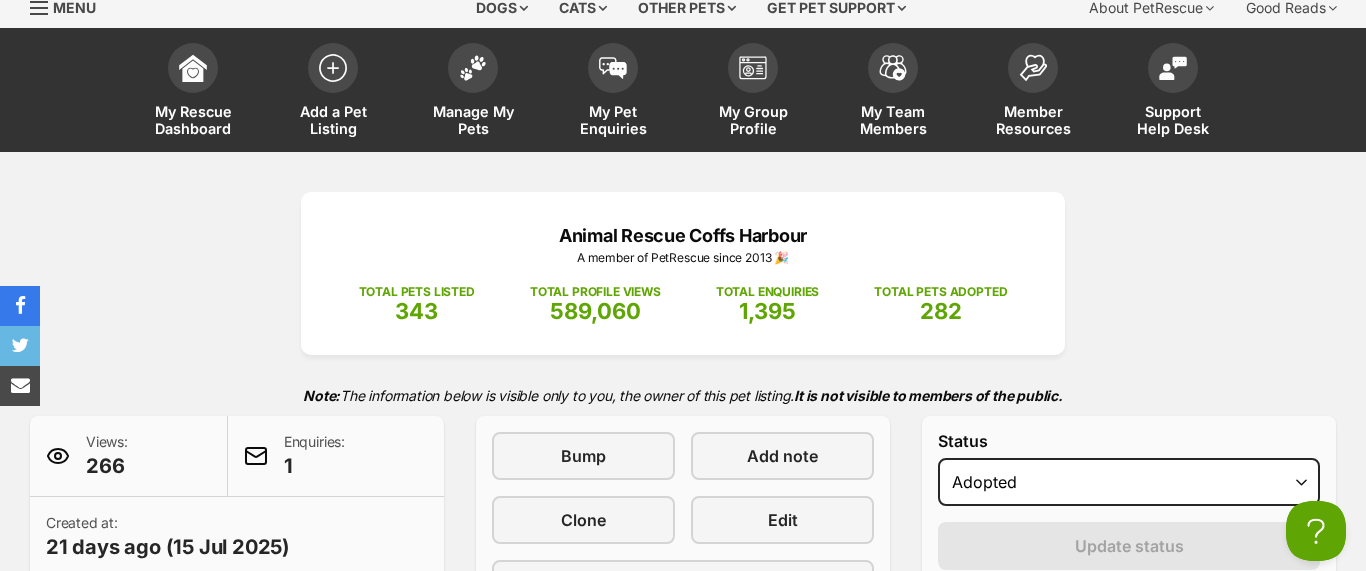 scroll, scrollTop: 0, scrollLeft: 0, axis: both 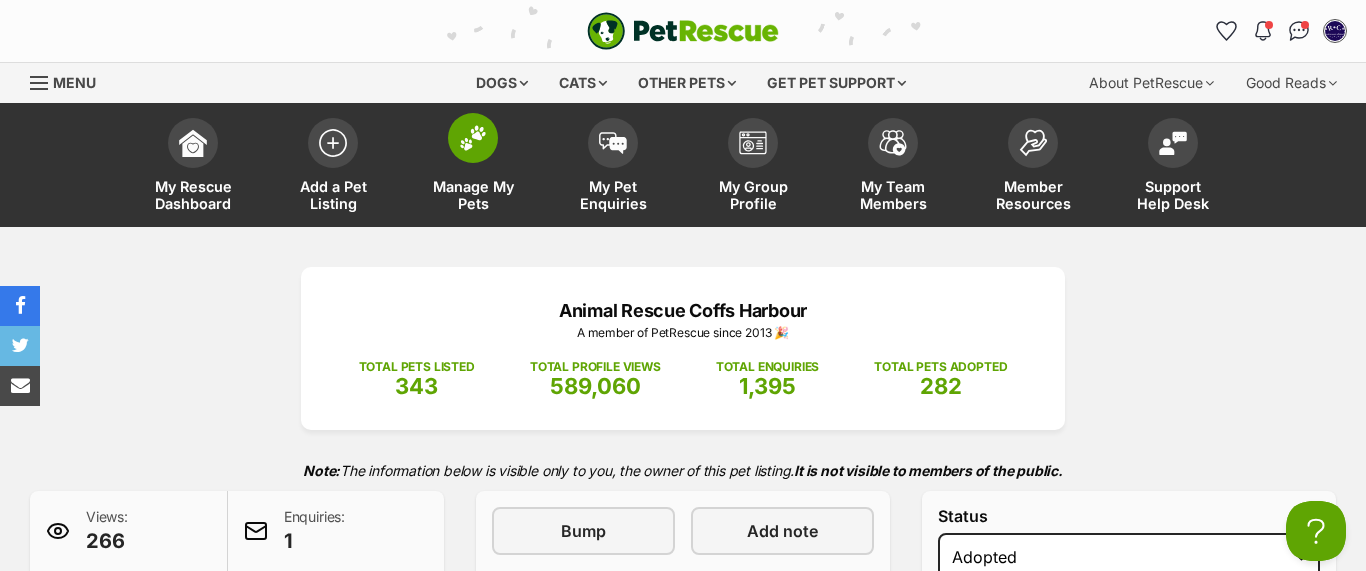 click at bounding box center [473, 138] 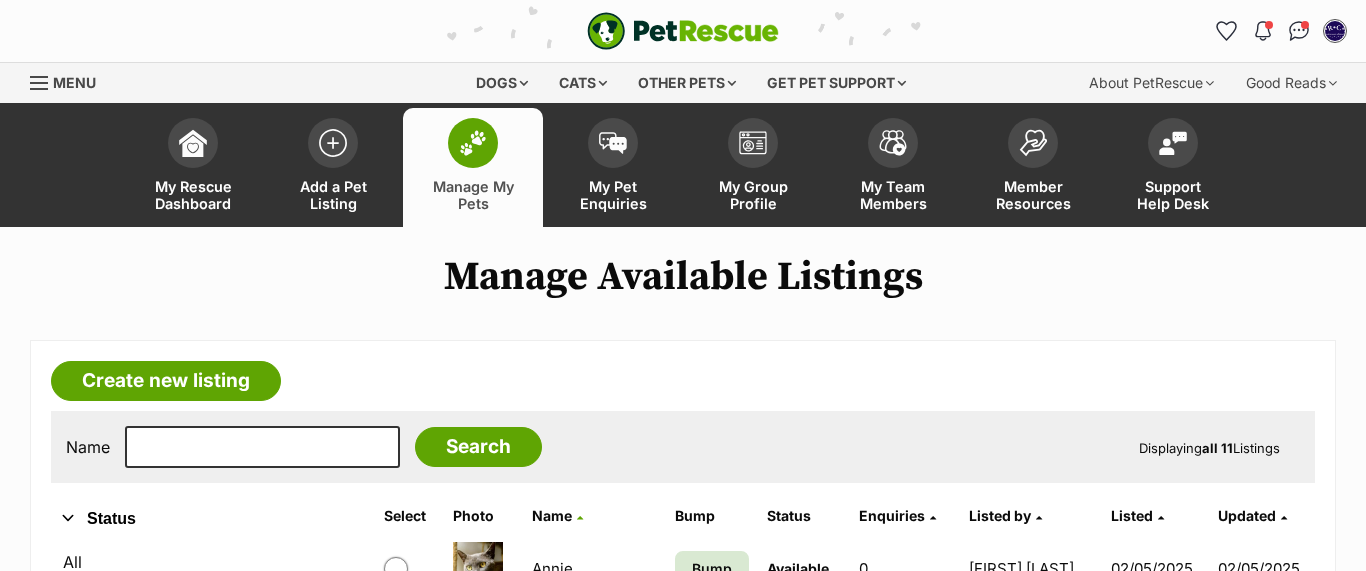 scroll, scrollTop: 0, scrollLeft: 0, axis: both 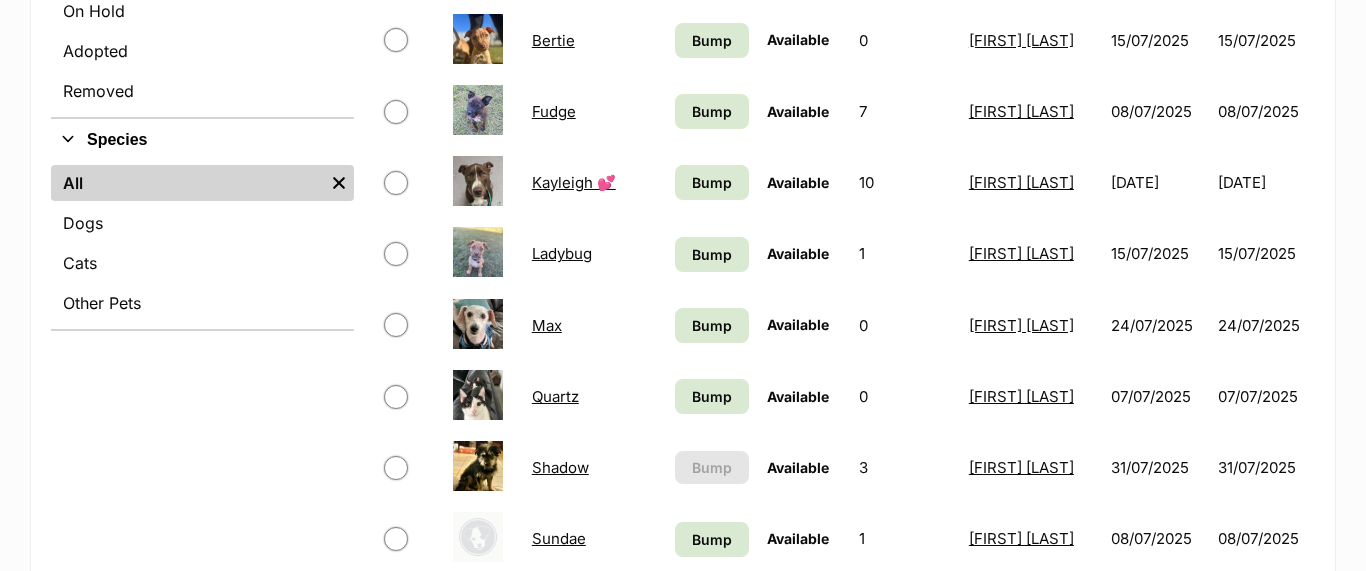click at bounding box center [396, 254] 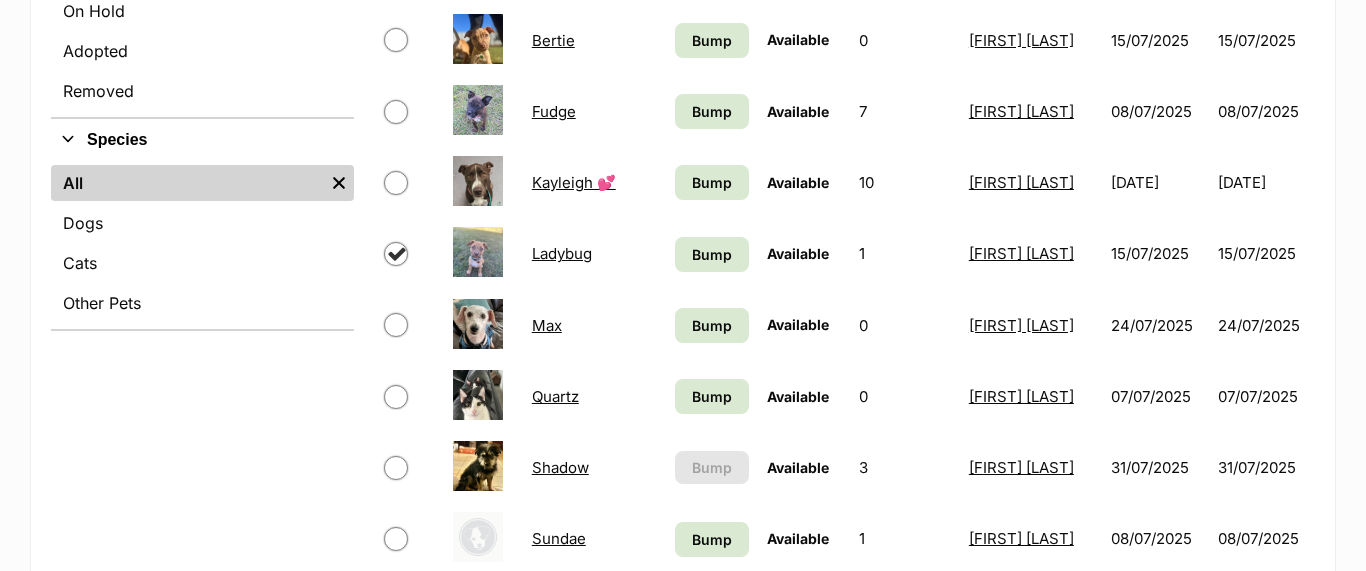 click at bounding box center (396, 254) 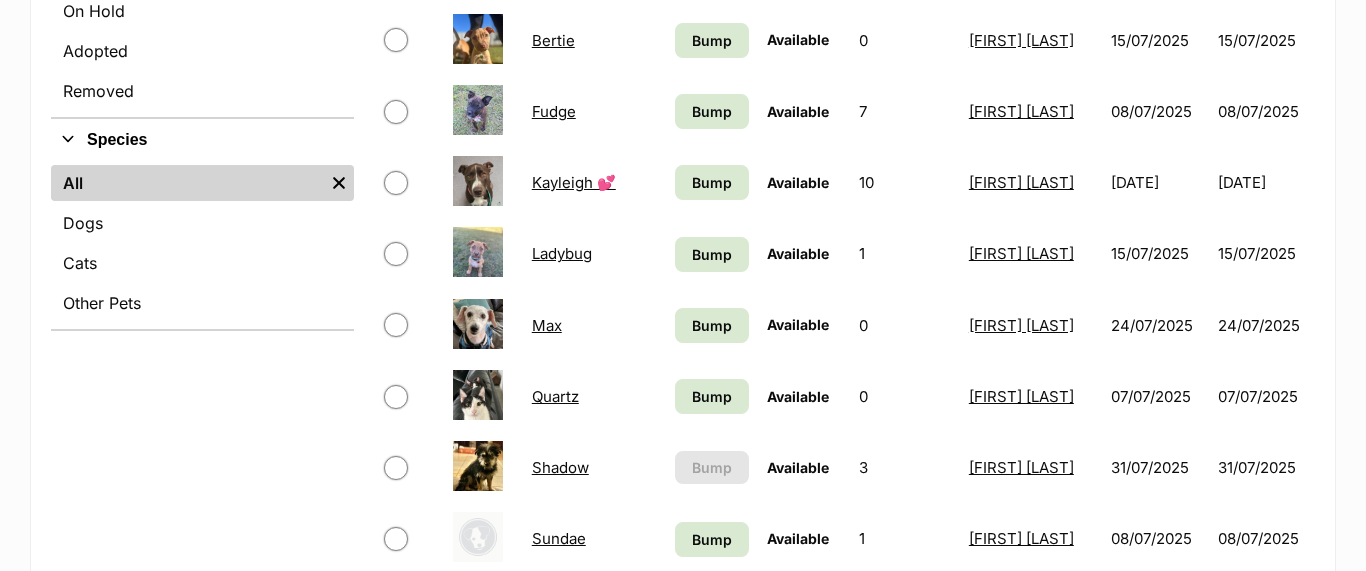 checkbox on "false" 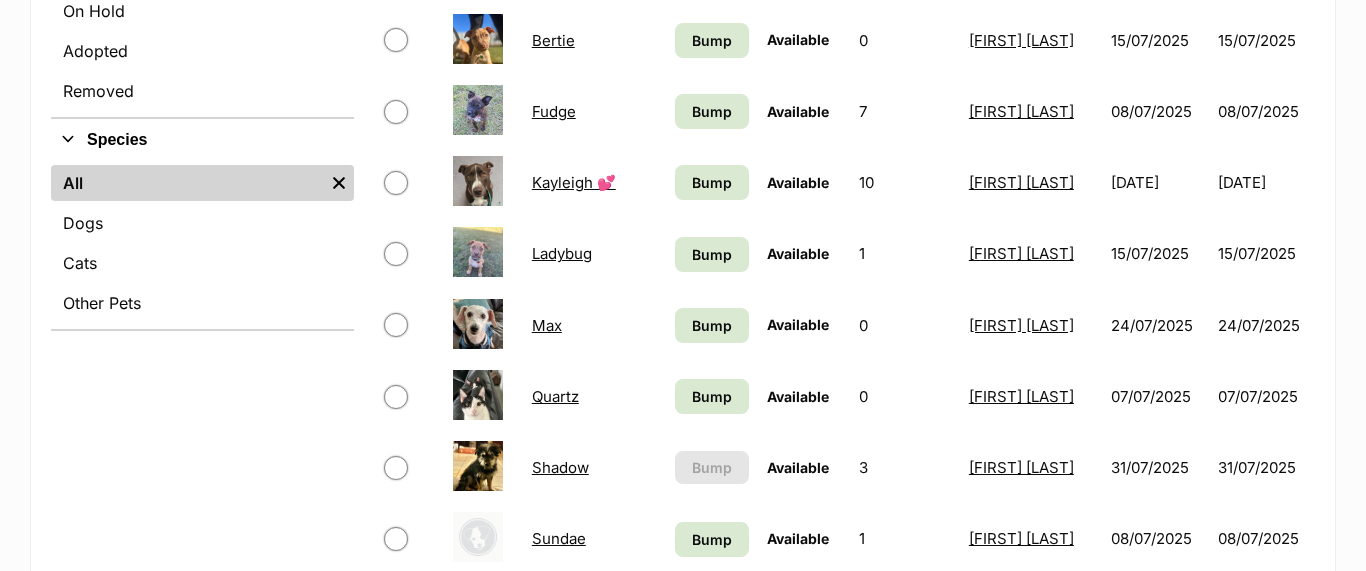 click on "Ladybug" at bounding box center (562, 253) 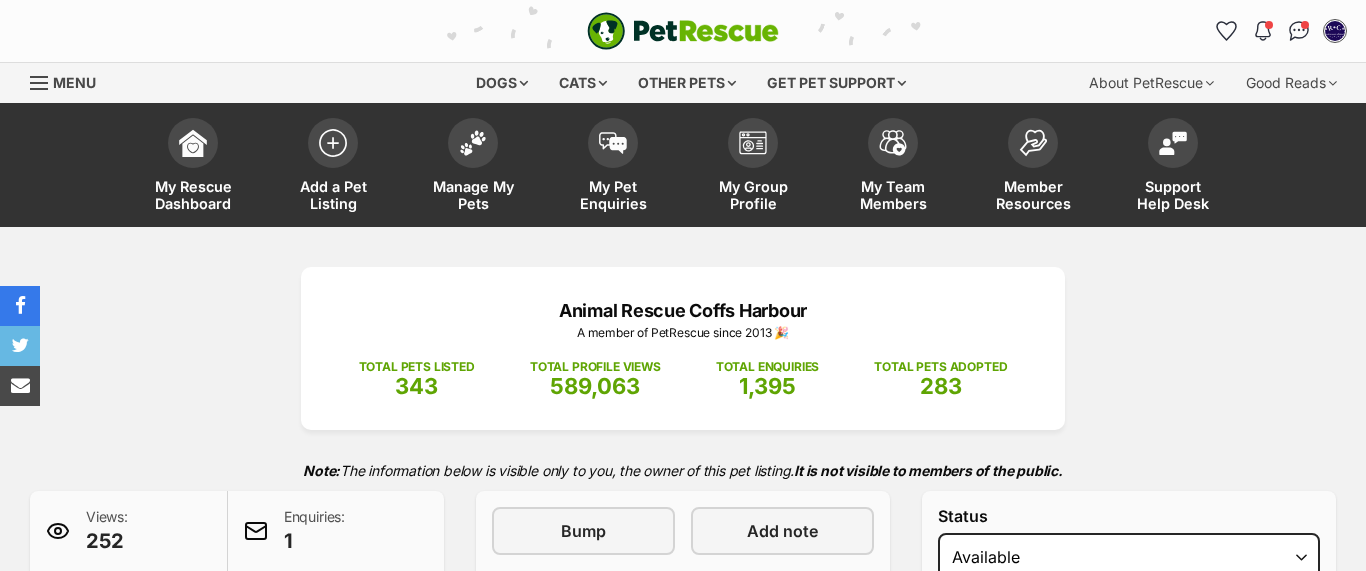 scroll, scrollTop: 0, scrollLeft: 0, axis: both 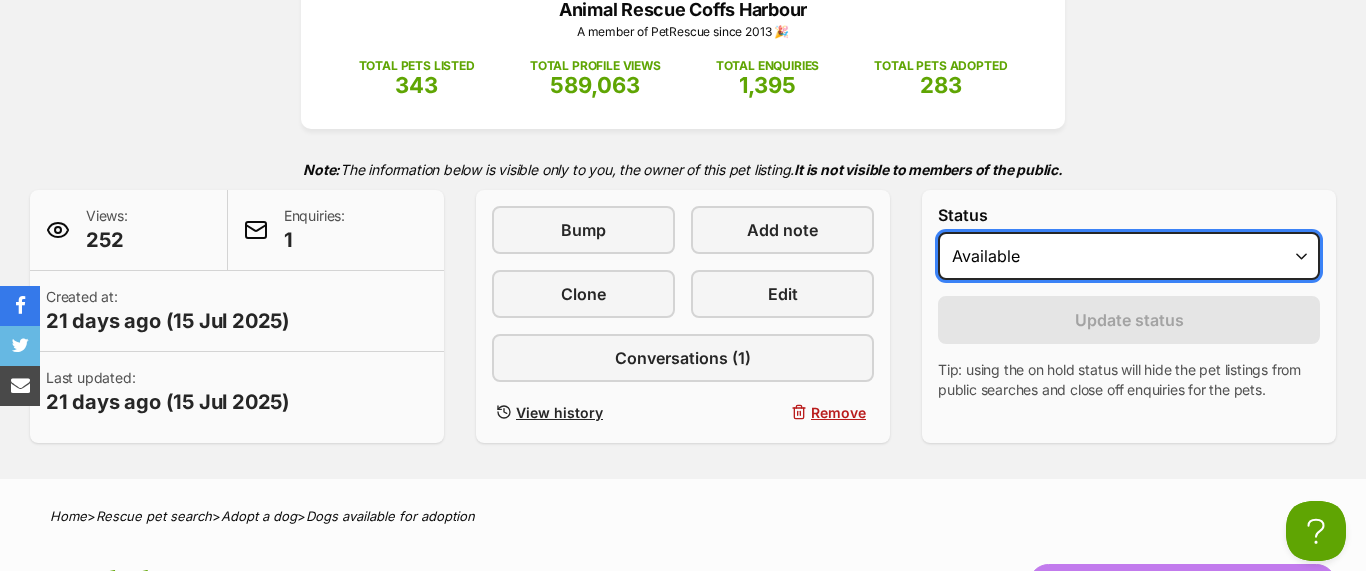 click on "Draft - not available as listing has enquires
Available
On hold
Adopted" at bounding box center (1129, 256) 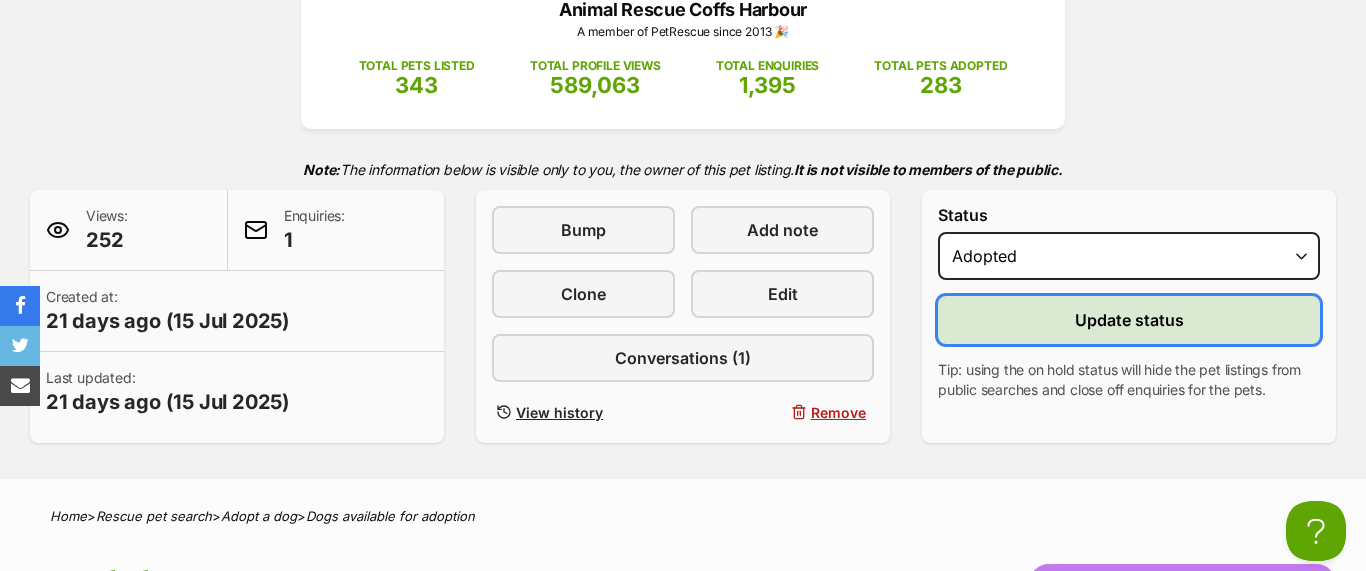 click on "Update status" at bounding box center [1129, 320] 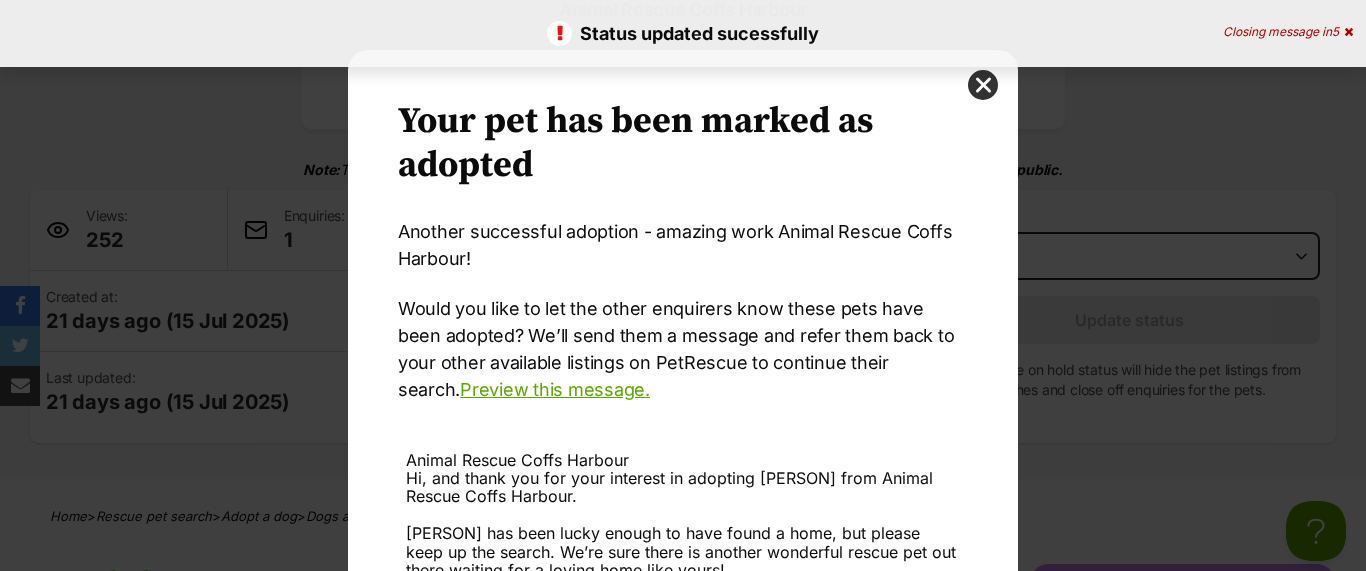scroll, scrollTop: 0, scrollLeft: 0, axis: both 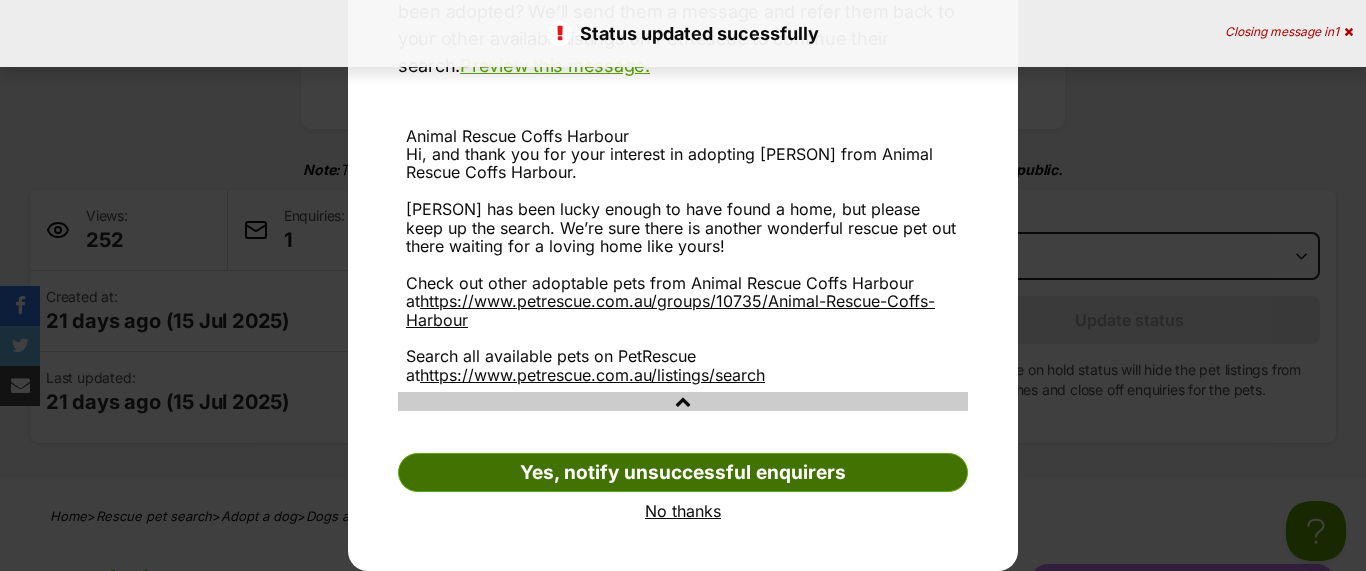click on "Yes, notify unsuccessful enquirers" at bounding box center (683, 473) 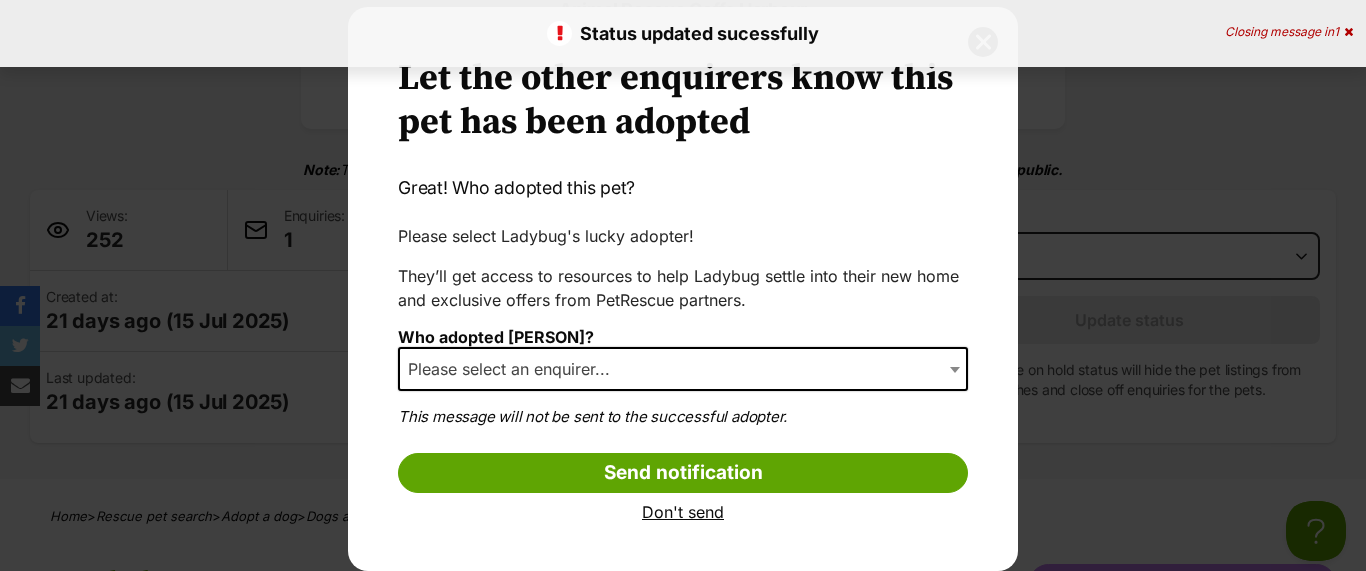 scroll, scrollTop: 43, scrollLeft: 0, axis: vertical 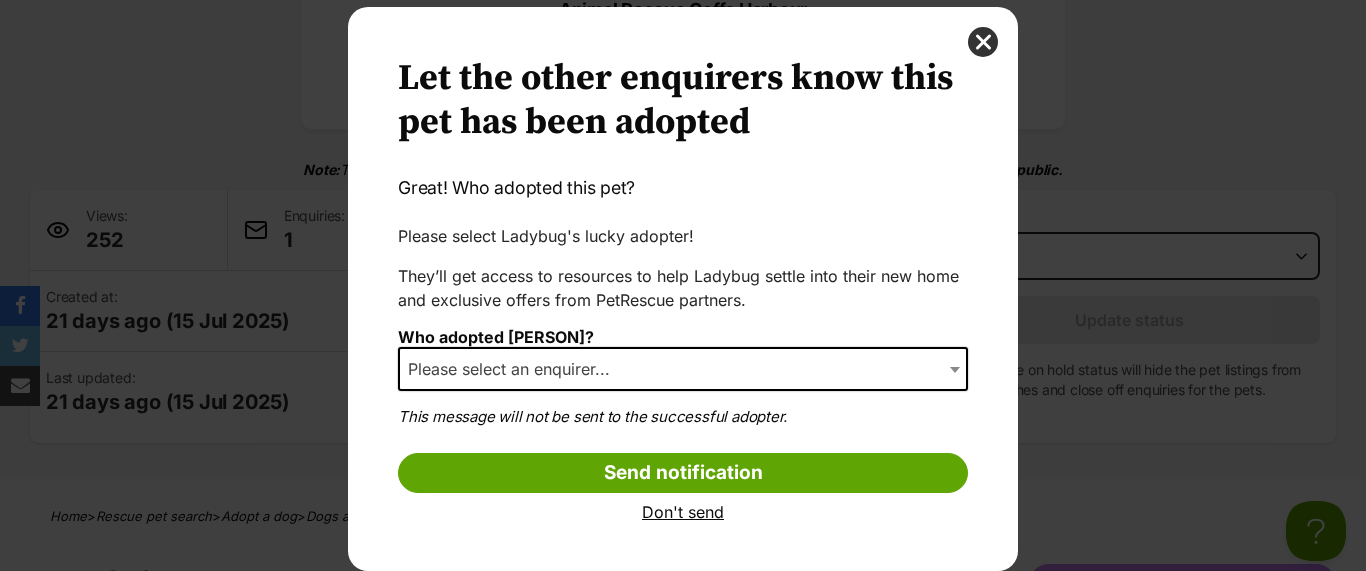 click on "Send notification" at bounding box center (683, 473) 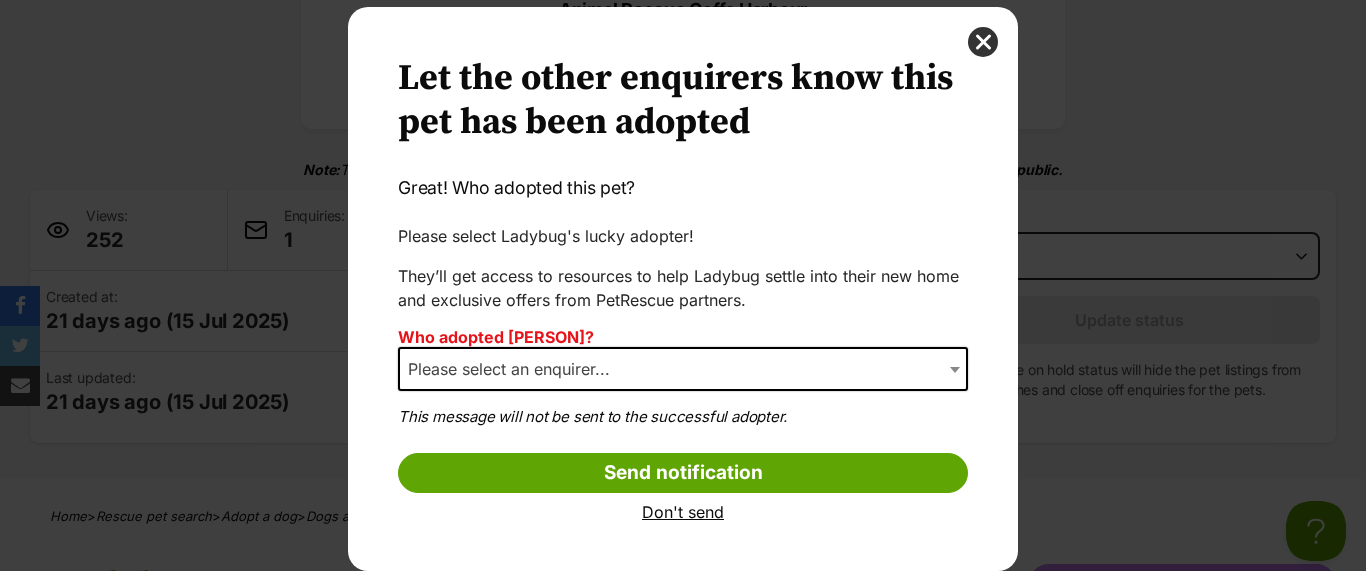 click on "Please select an enquirer..." at bounding box center [683, 369] 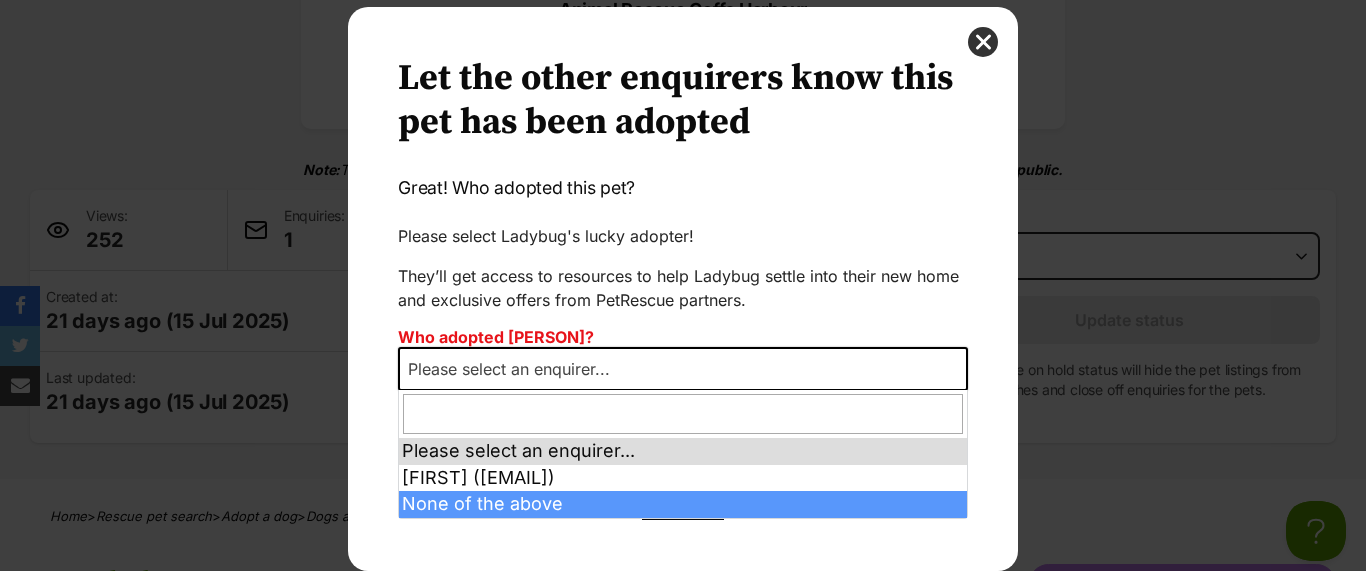 select on "other" 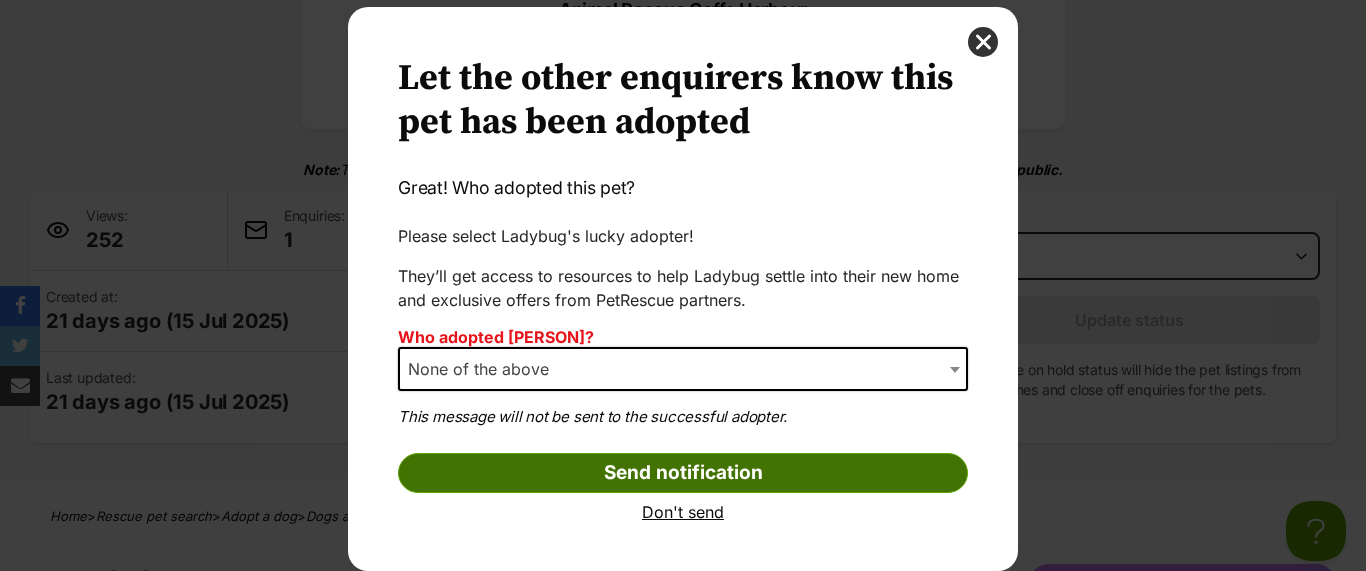 click on "Send notification" at bounding box center (683, 473) 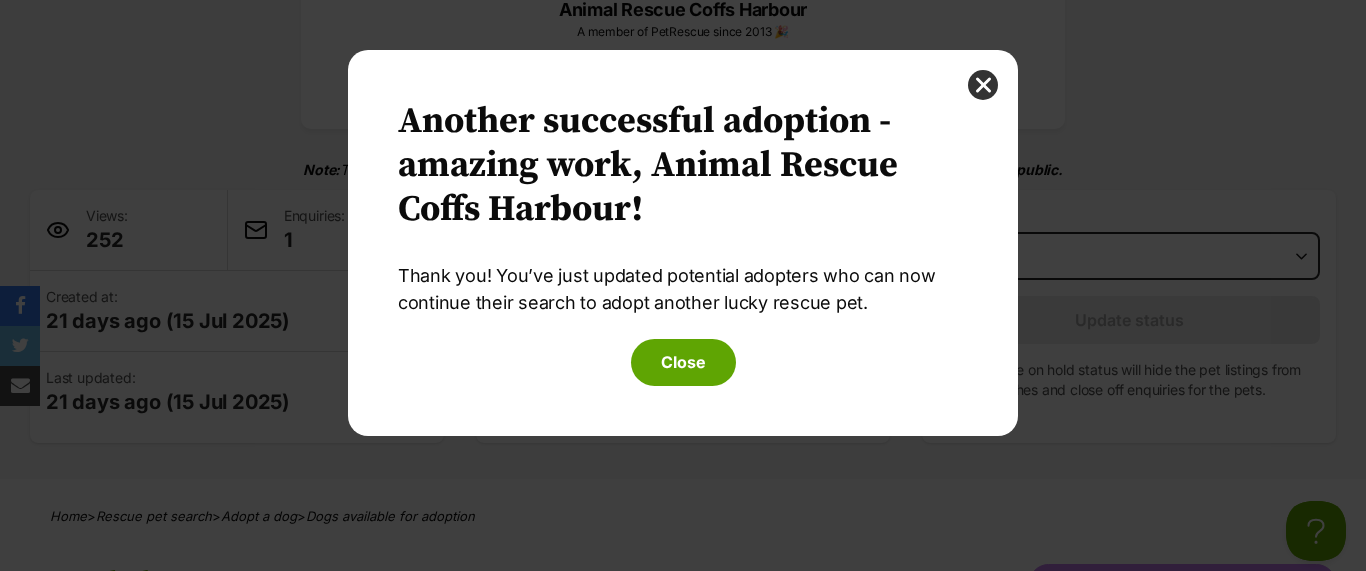 scroll, scrollTop: 0, scrollLeft: 0, axis: both 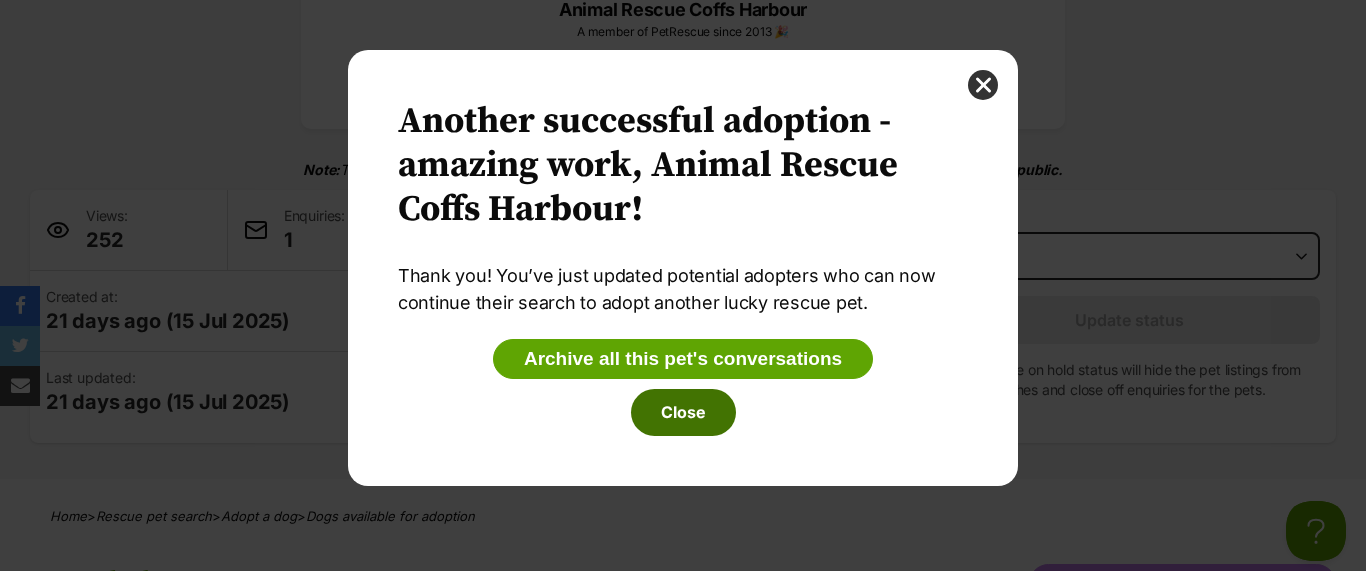click on "Close" at bounding box center [683, 412] 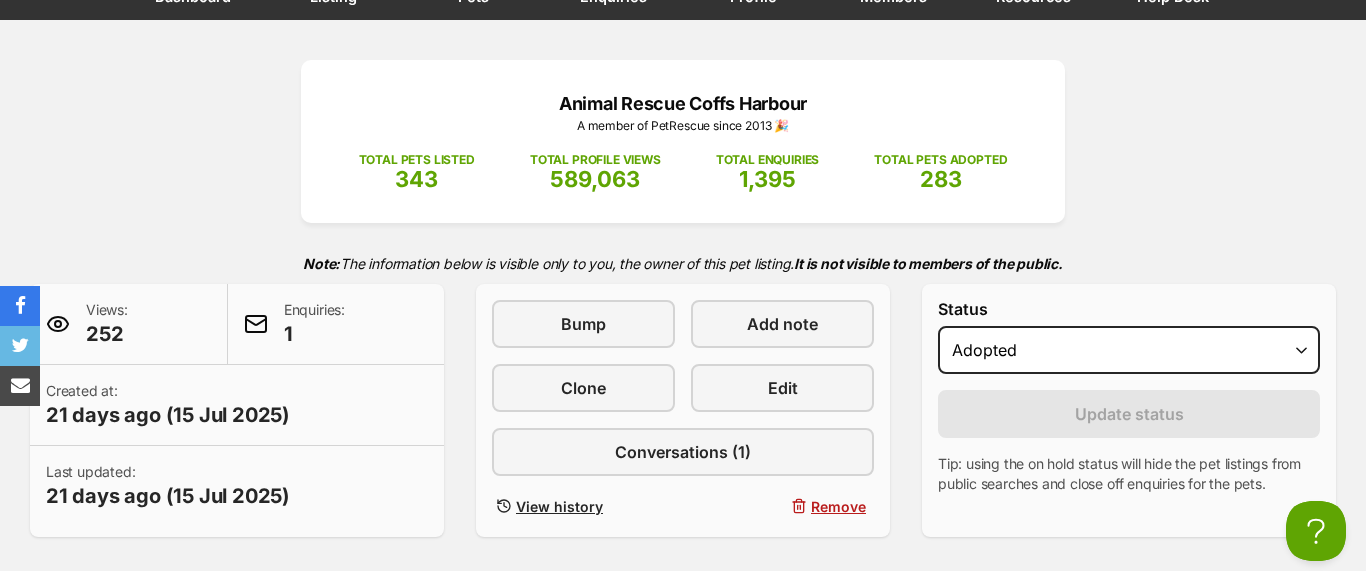 scroll, scrollTop: 0, scrollLeft: 0, axis: both 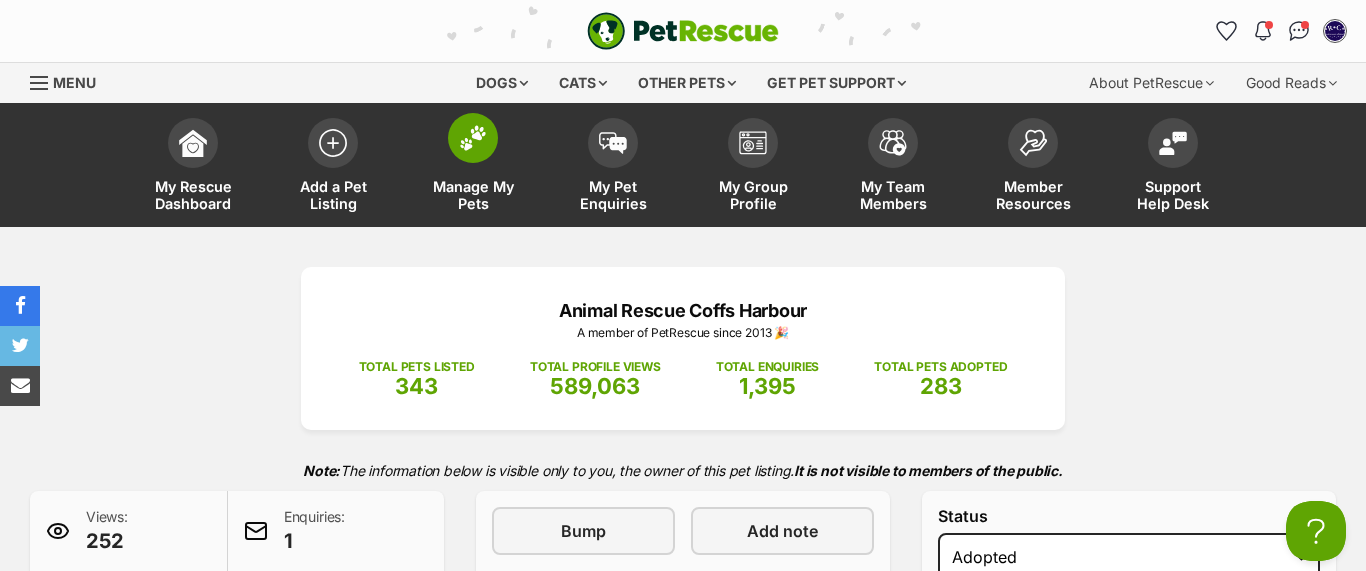 click at bounding box center (473, 138) 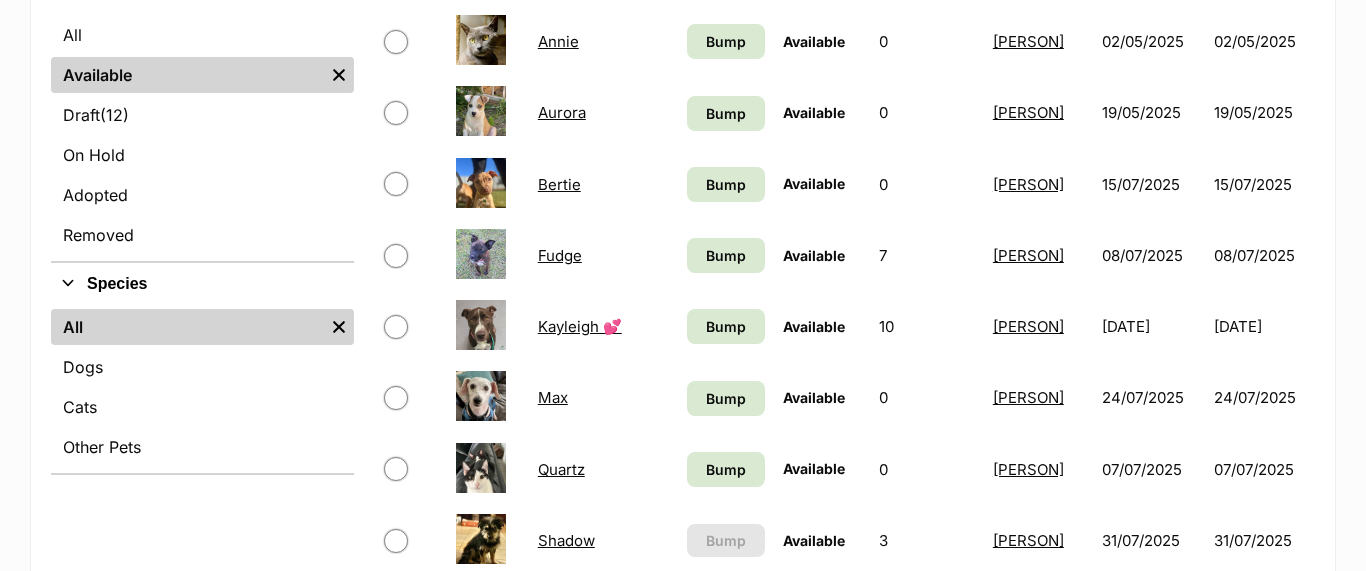 scroll, scrollTop: 527, scrollLeft: 0, axis: vertical 